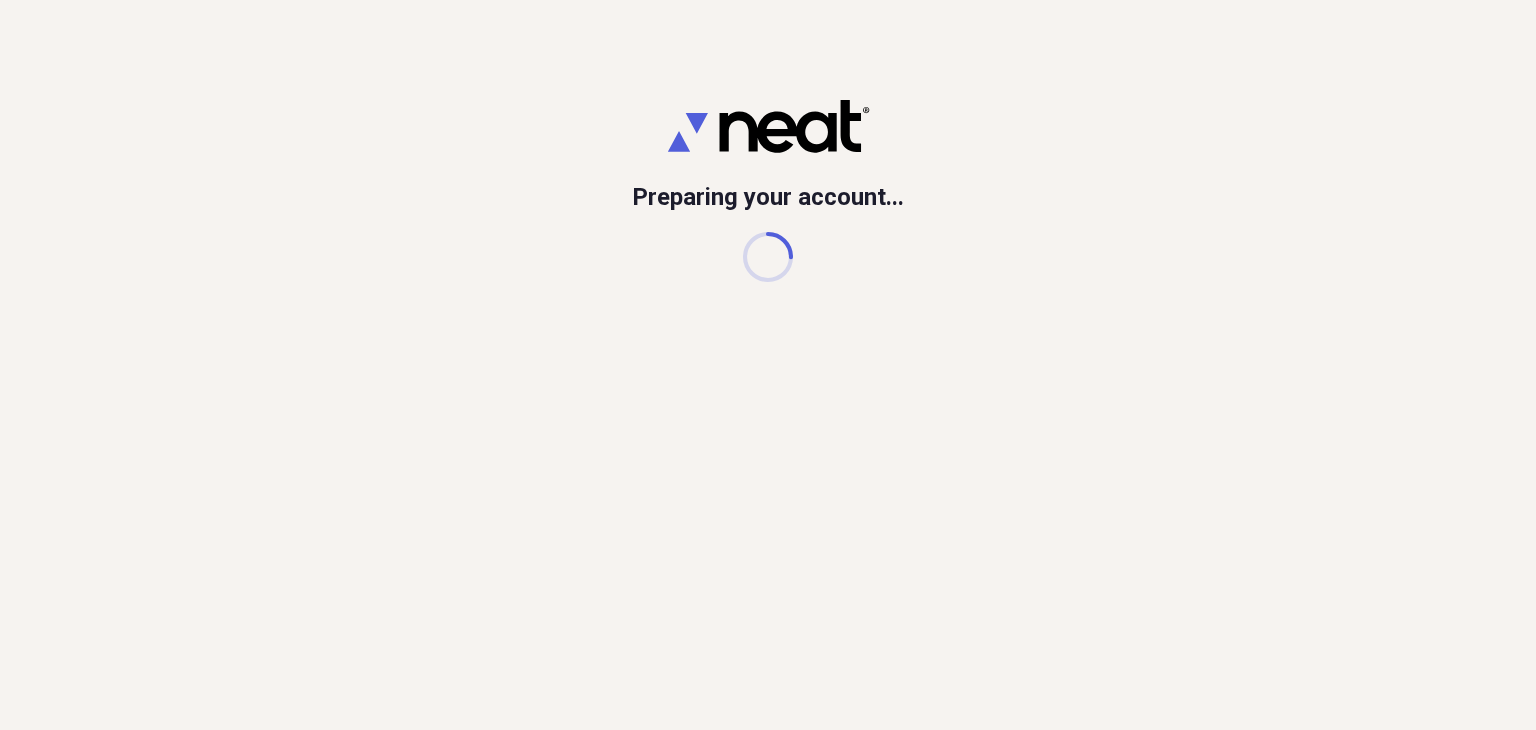scroll, scrollTop: 0, scrollLeft: 0, axis: both 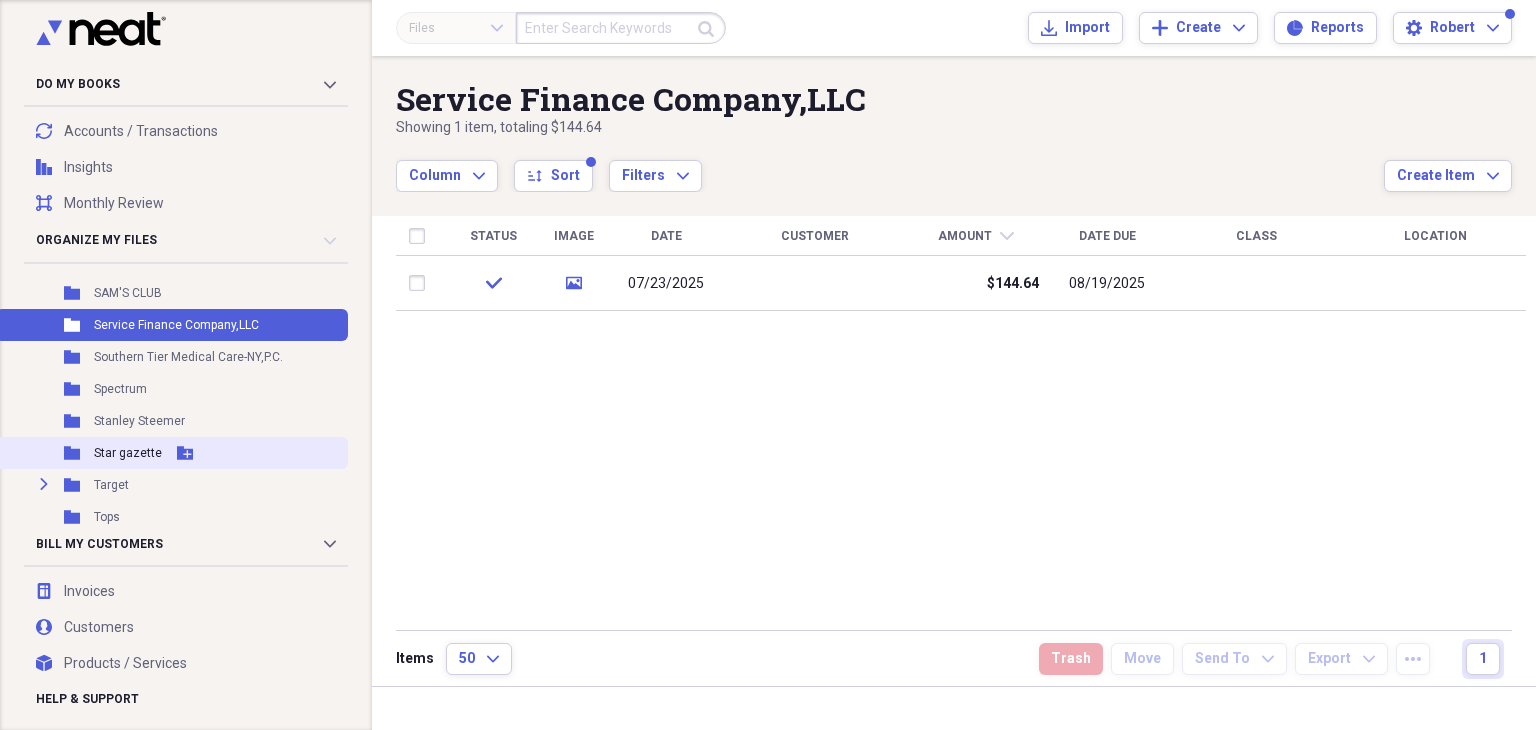 drag, startPoint x: 352, startPoint y: 296, endPoint x: 340, endPoint y: 459, distance: 163.44112 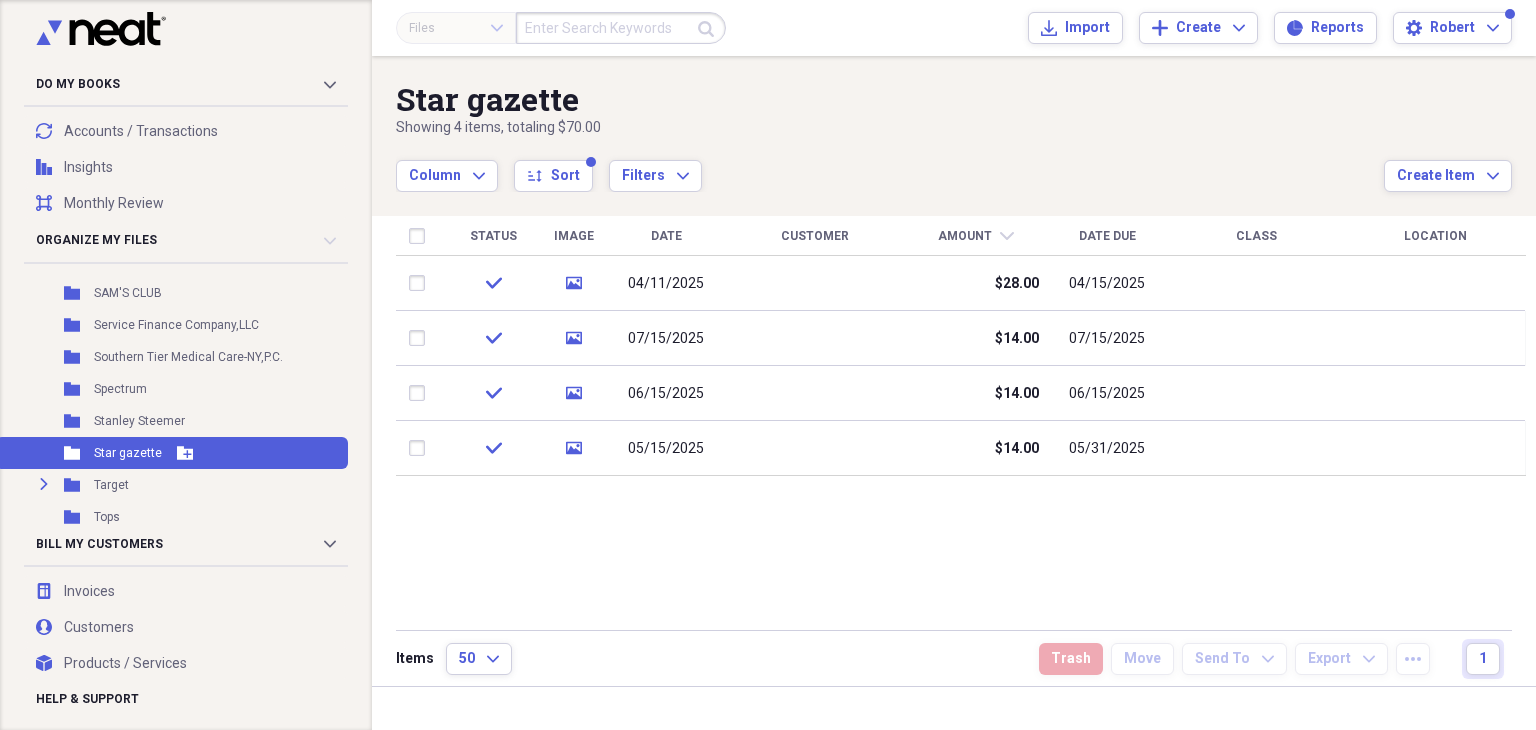 click on "Star gazette" at bounding box center [128, 453] 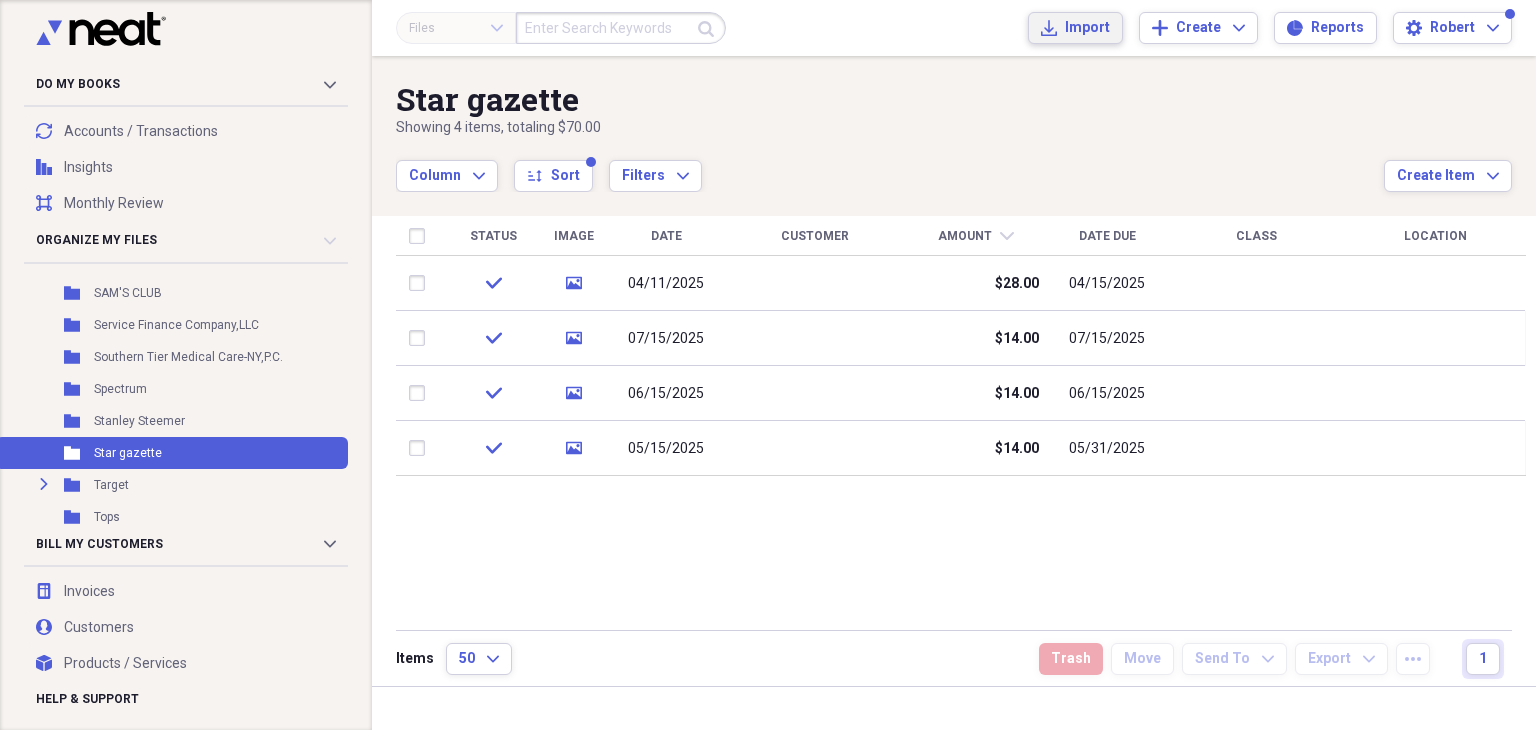 click on "Import" at bounding box center (1087, 28) 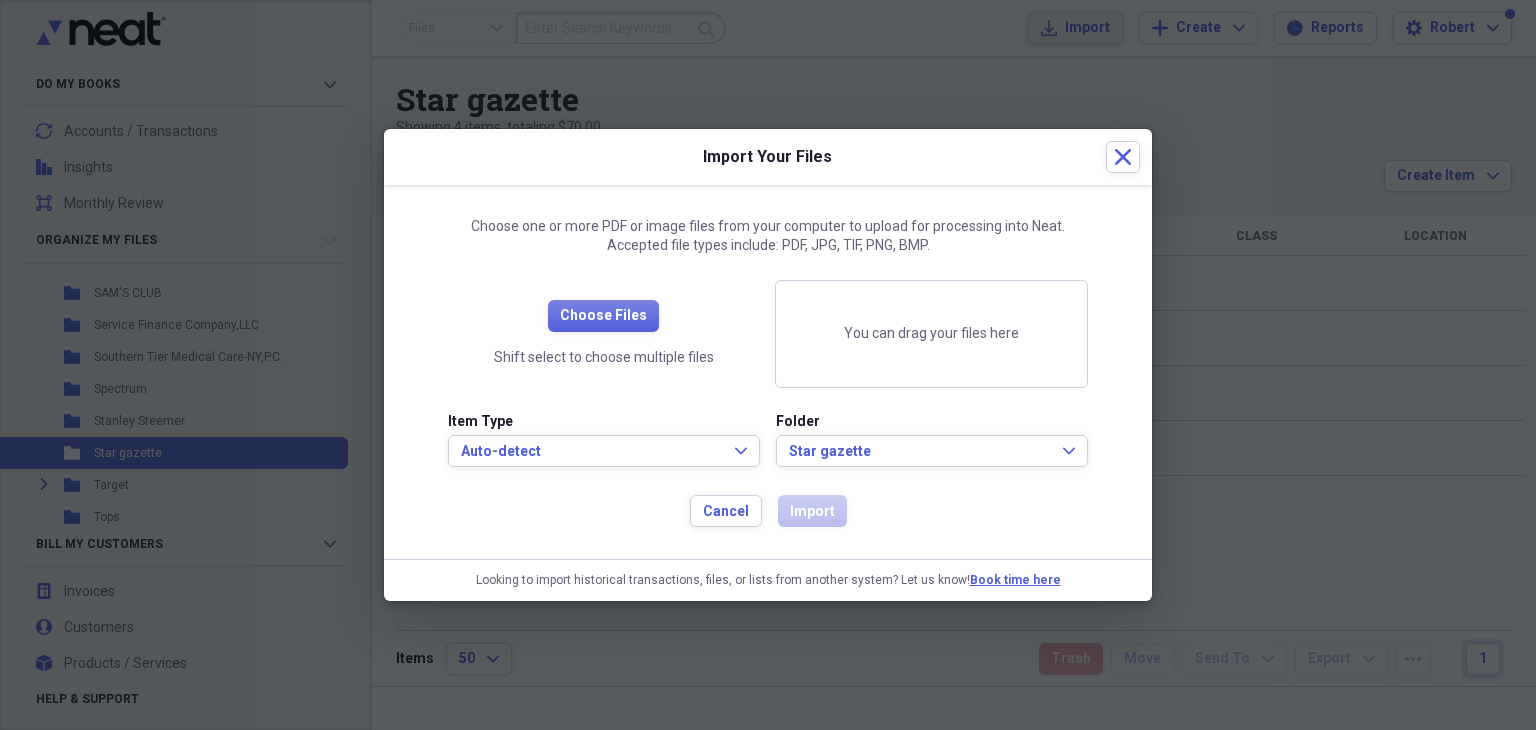 click on "Do My Books Collapse transactions Accounts / Transactions insights Insights reconciliation Monthly Review Organize My Files 2 Collapse Unfiled Needs Review 2 Unfiled All Files Unfiled Unfiled Unfiled Saved Reports Collapse My Cabinet Robert's Cabinet Add Folder Folder Alan j. Seltzer, D.M.D. Add Folder Folder Aldi Add Folder Folder American Express Add Folder Folder Arnot Ogden Medical Add Folder Folder Art's Overhead Door Add Folder Expand Folder Bank Of America Add Folder Expand Folder Bethany Lutheran Church Add Folder Folder Big Lots Add Folder Folder Capital one Bank (Bob) Add Folder Folder Capital One bank (Phyllis) Add Folder Folder Captain's Sealcoating LLC Add Folder Folder Certified Lawn Care Add Folder Folder Citgo Oil Add Folder Folder Citi Cards Add Folder Folder Commissioner of Motor Vehicles Add Folder Folder Community Bank OMAHA Add Folder Folder Community Bank Southport Add Folder Folder Consumer Cellular Add Folder Folder Corning Natural Gas Add Folder Folder Culligan Water Add Folder Folder" at bounding box center [768, 365] 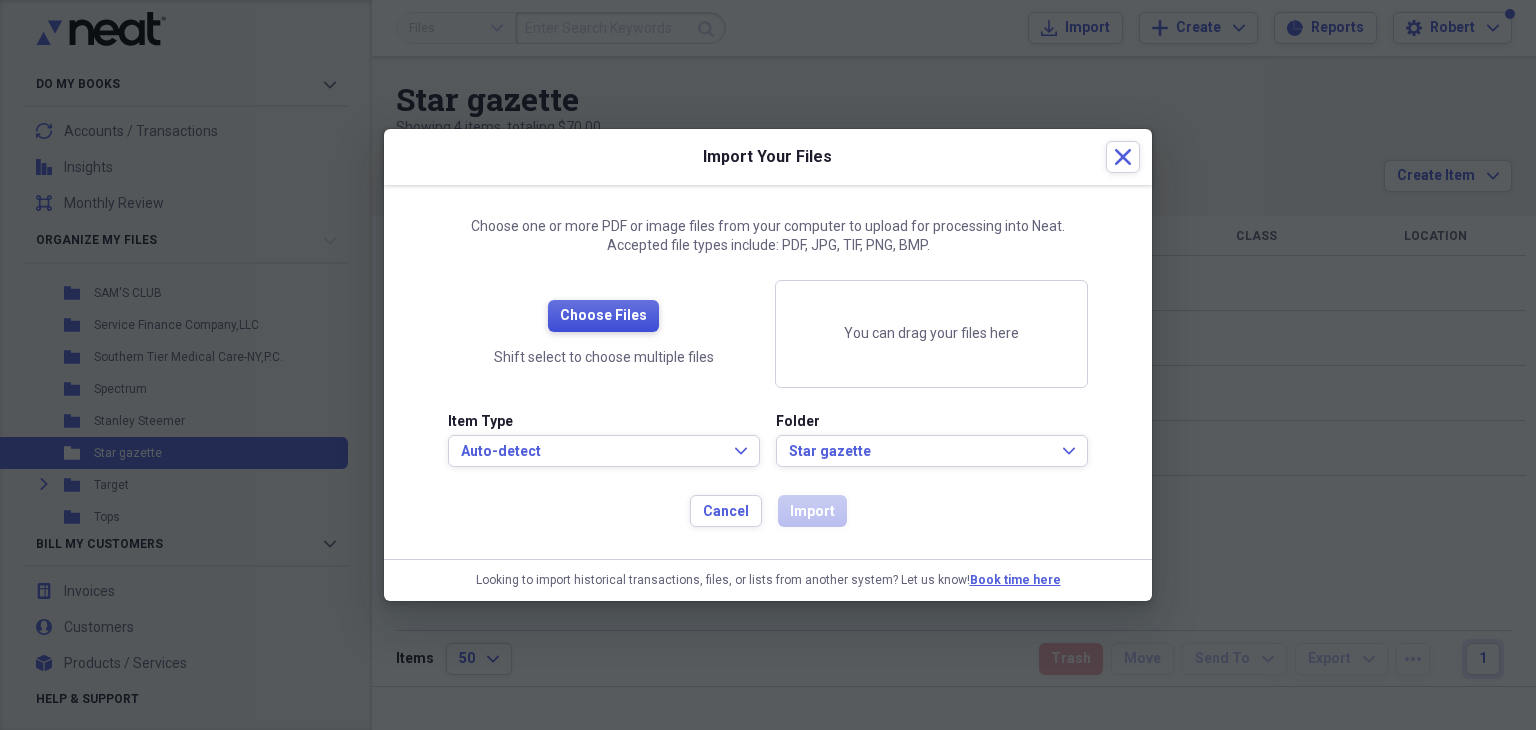 click on "Choose Files" at bounding box center [603, 316] 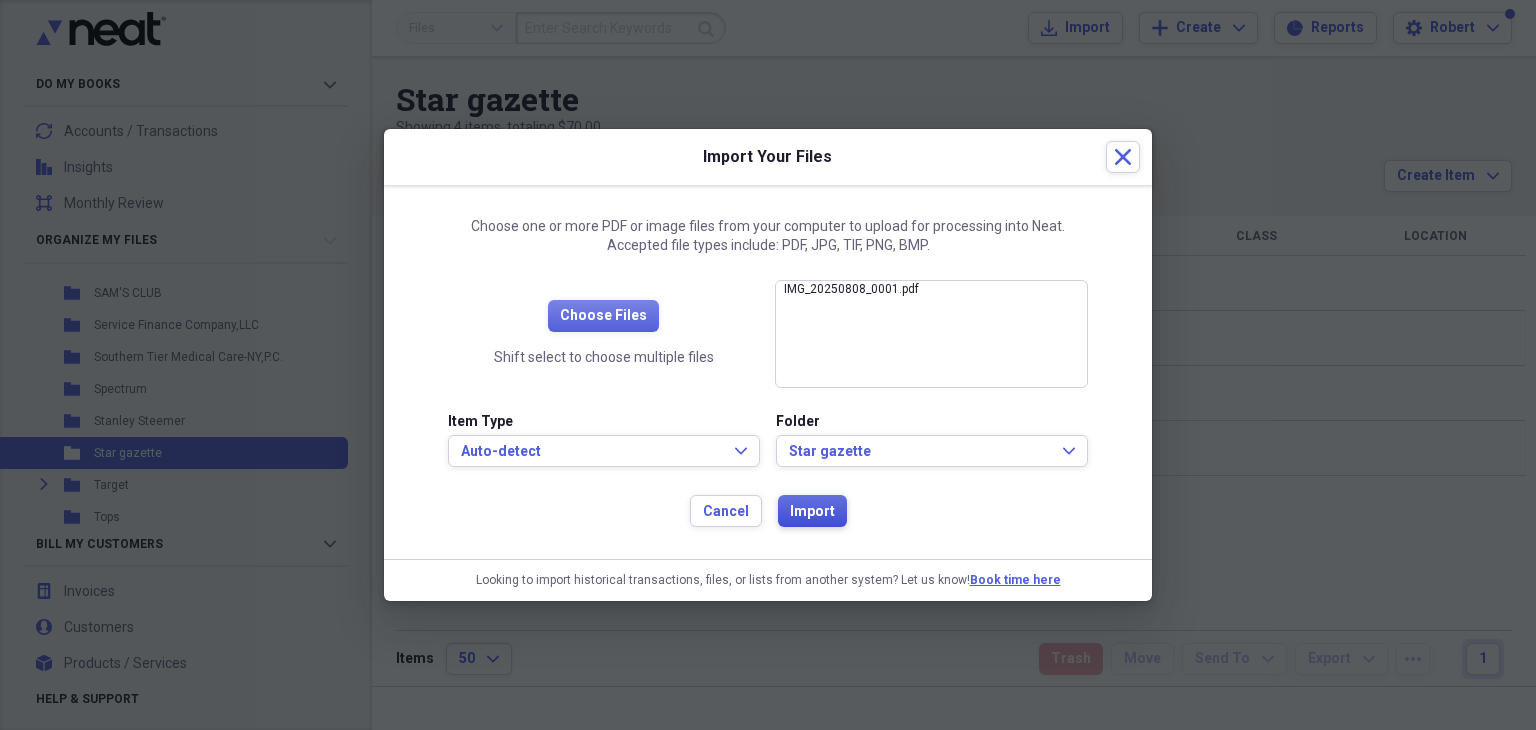 click on "Import" at bounding box center [812, 512] 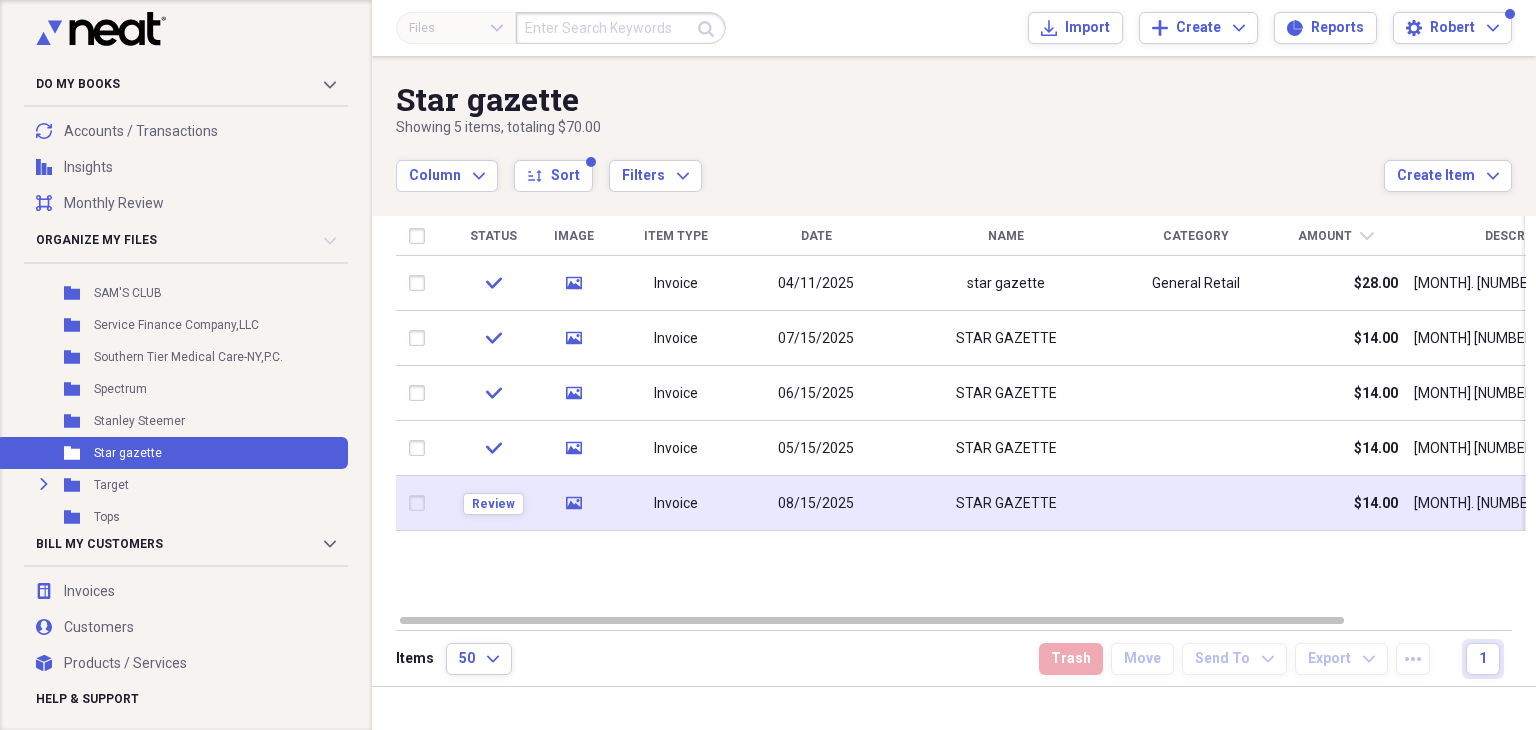 click at bounding box center (421, 503) 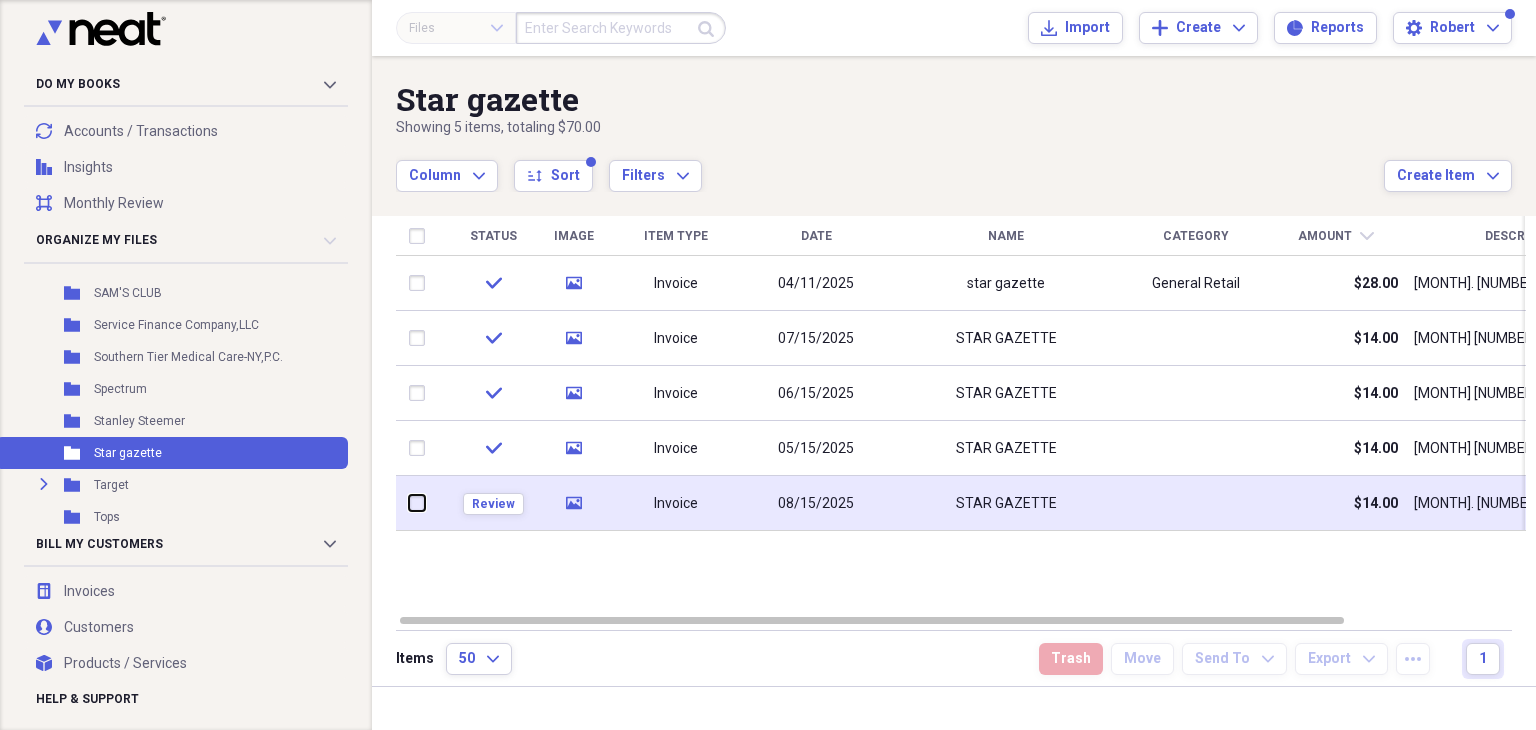 click at bounding box center [409, 503] 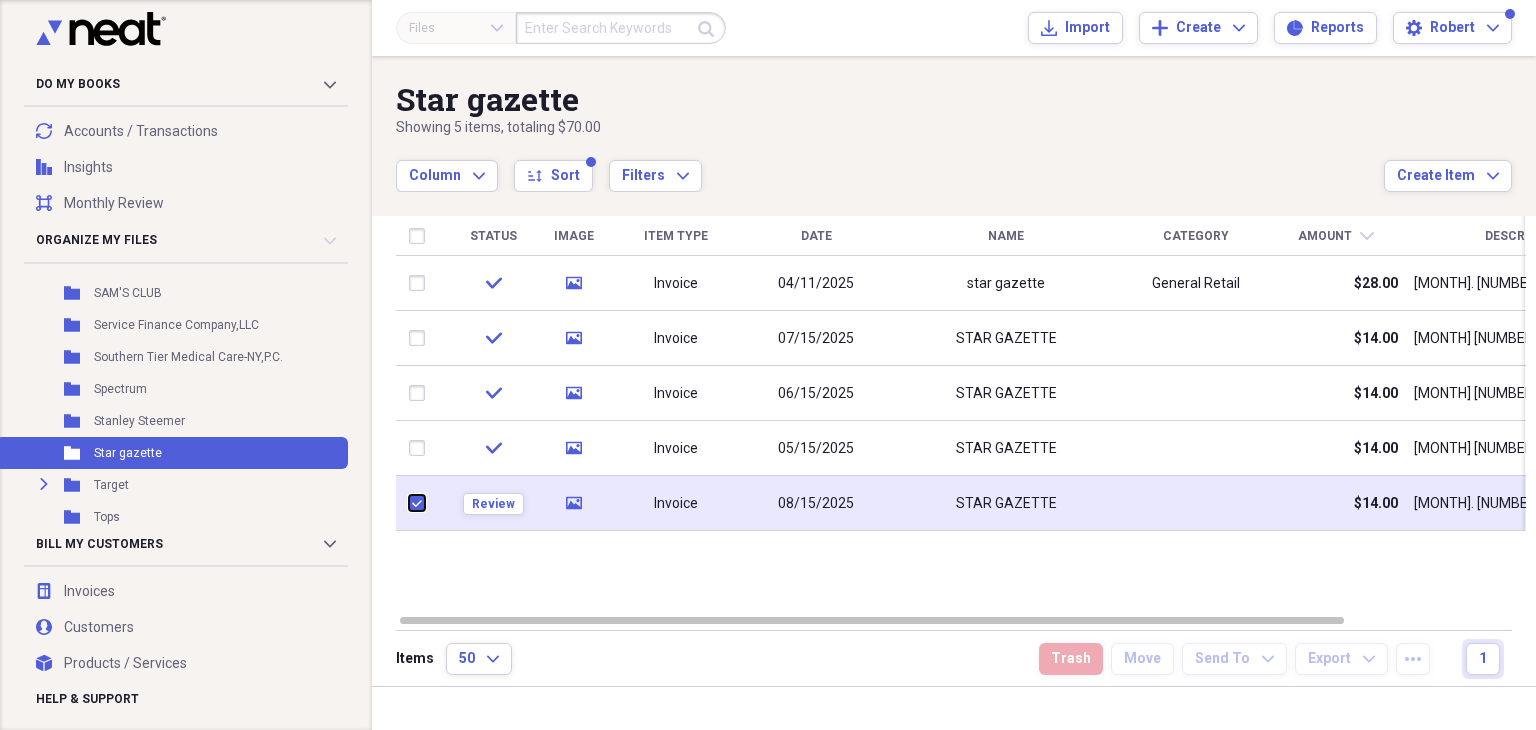 checkbox on "true" 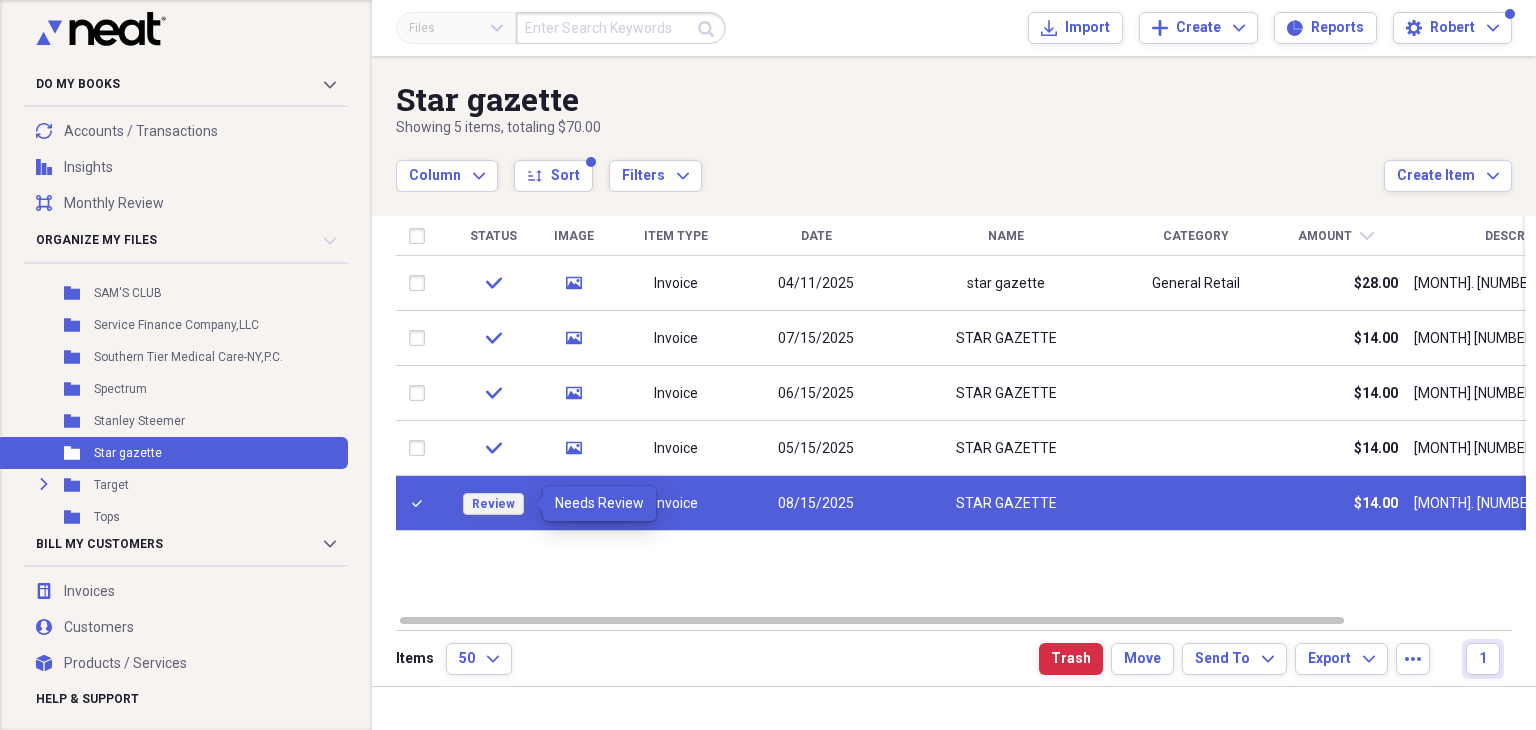 click on "Review" at bounding box center (493, 504) 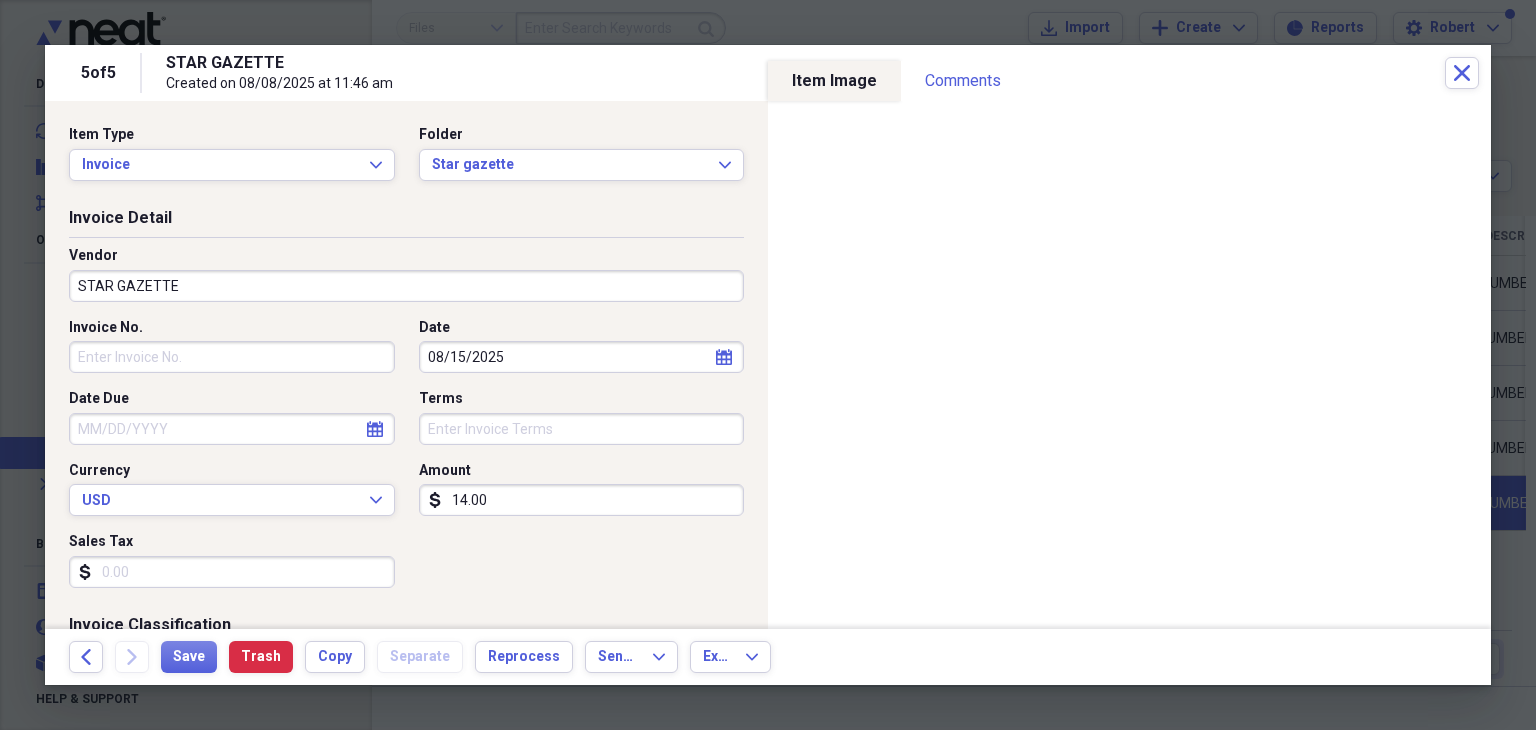 click on "Invoice No." at bounding box center (232, 357) 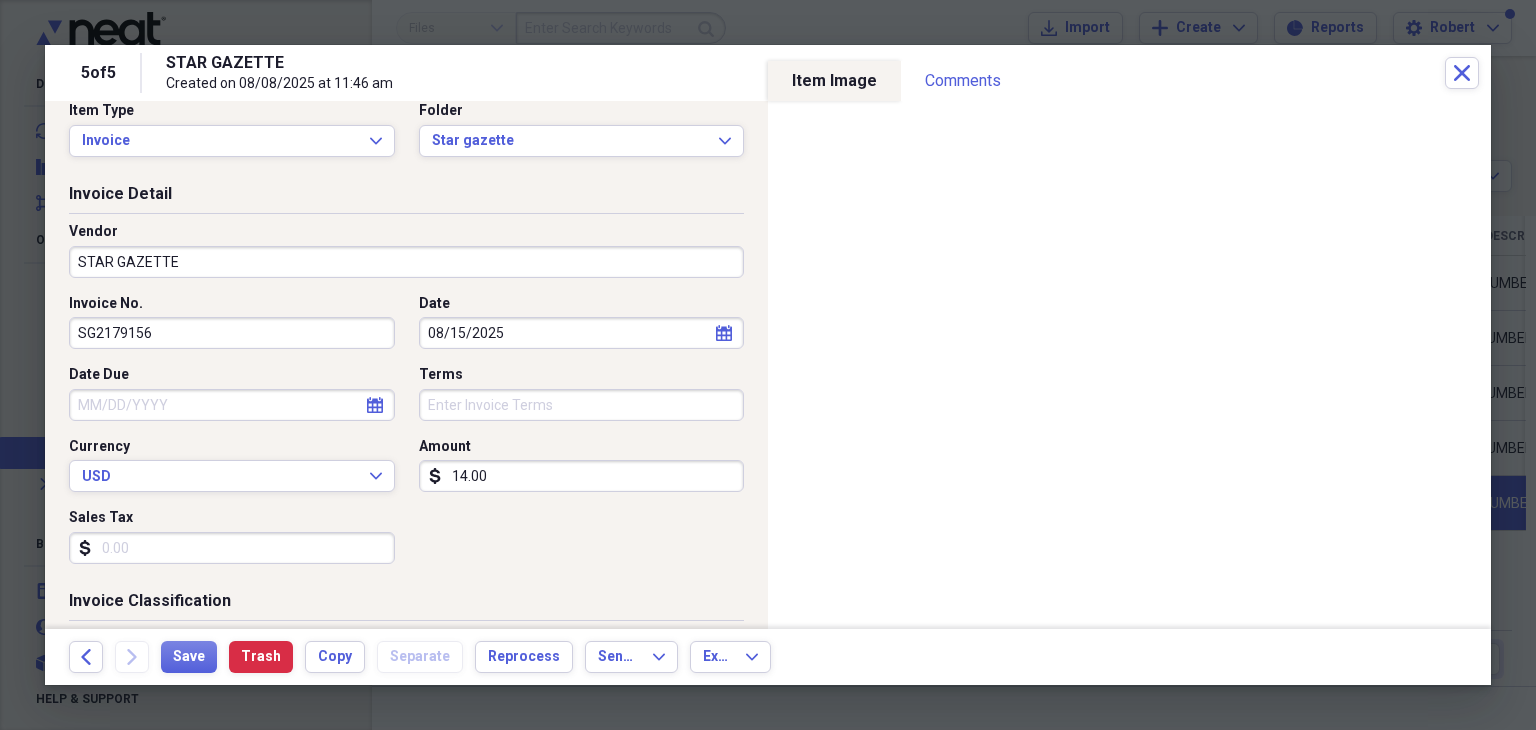scroll, scrollTop: 100, scrollLeft: 0, axis: vertical 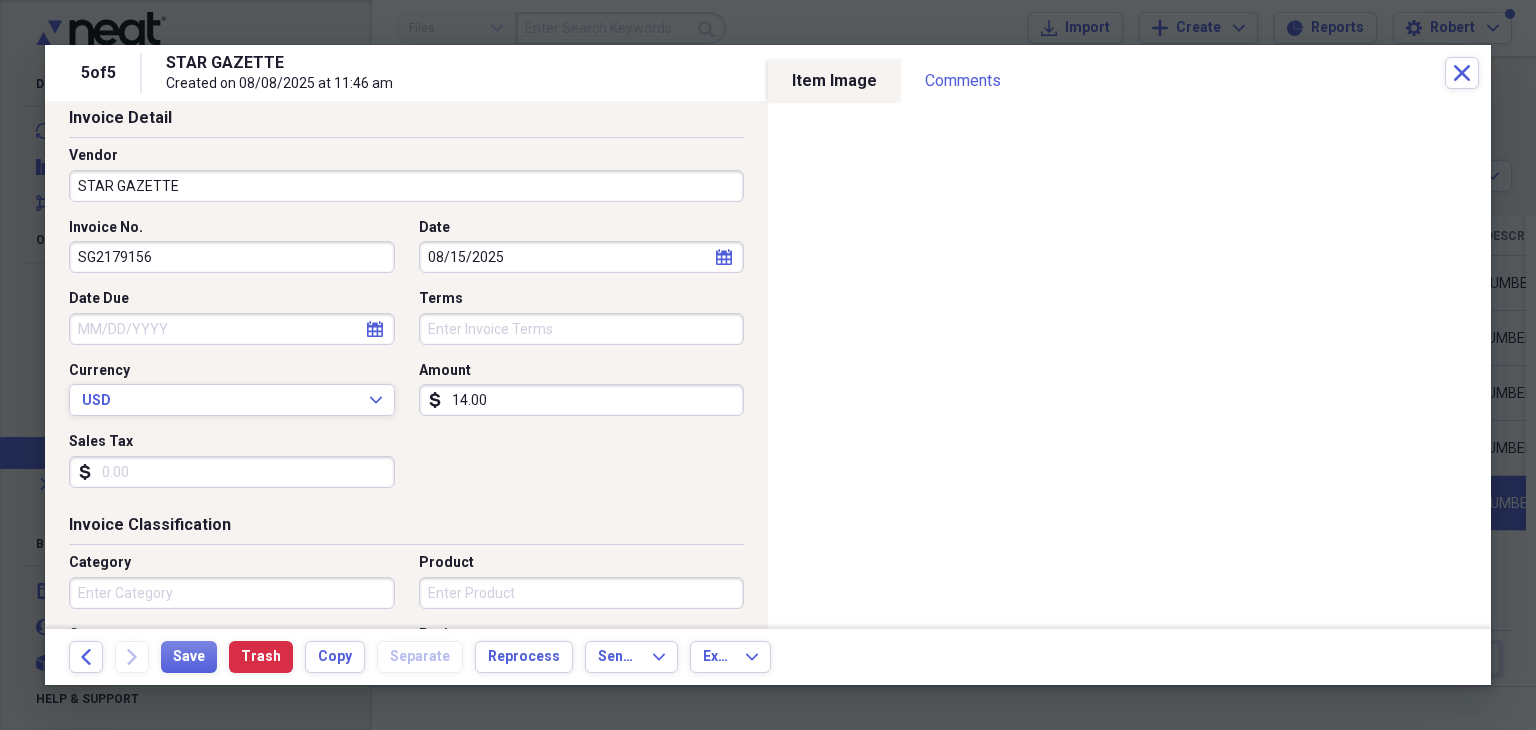 type on "SG2179156" 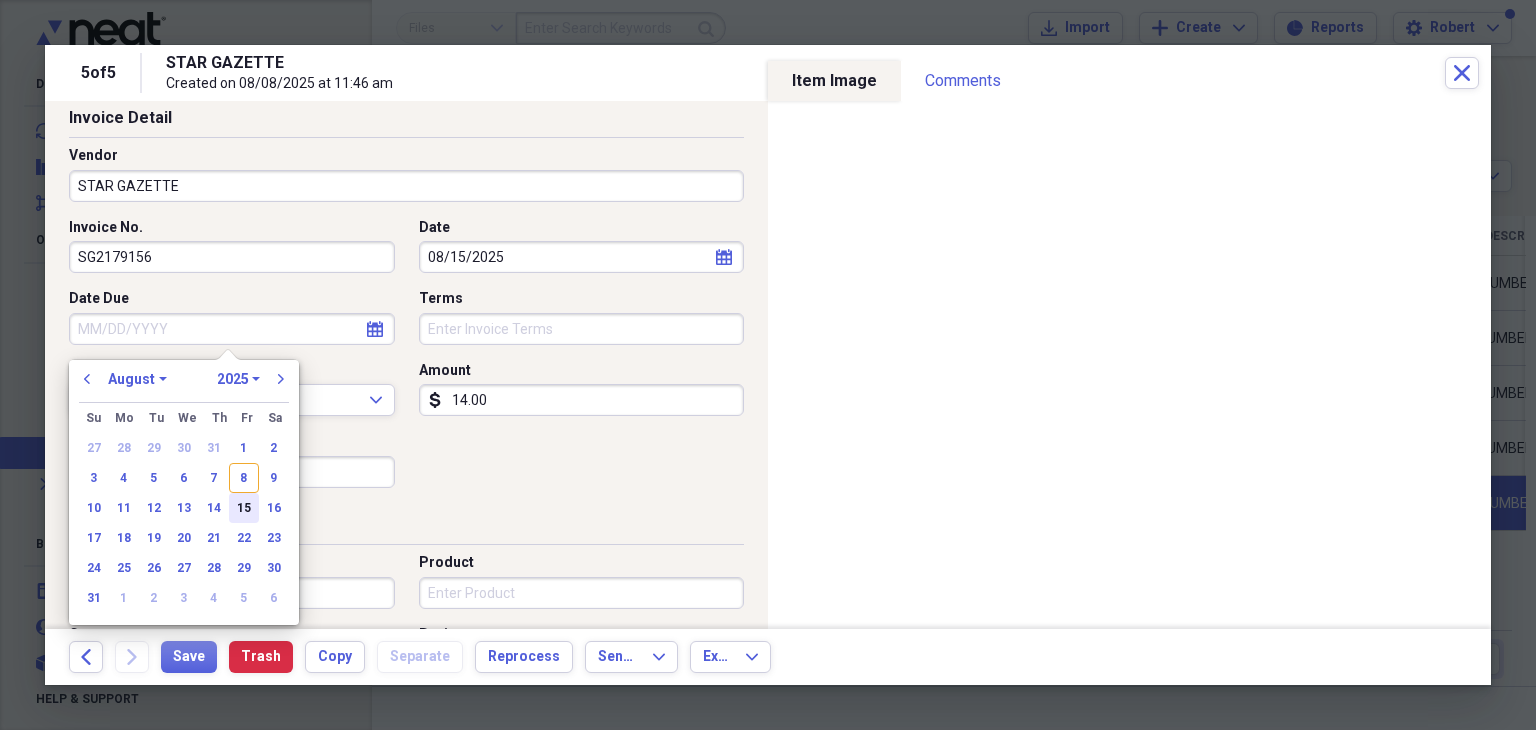 click on "15" at bounding box center [244, 508] 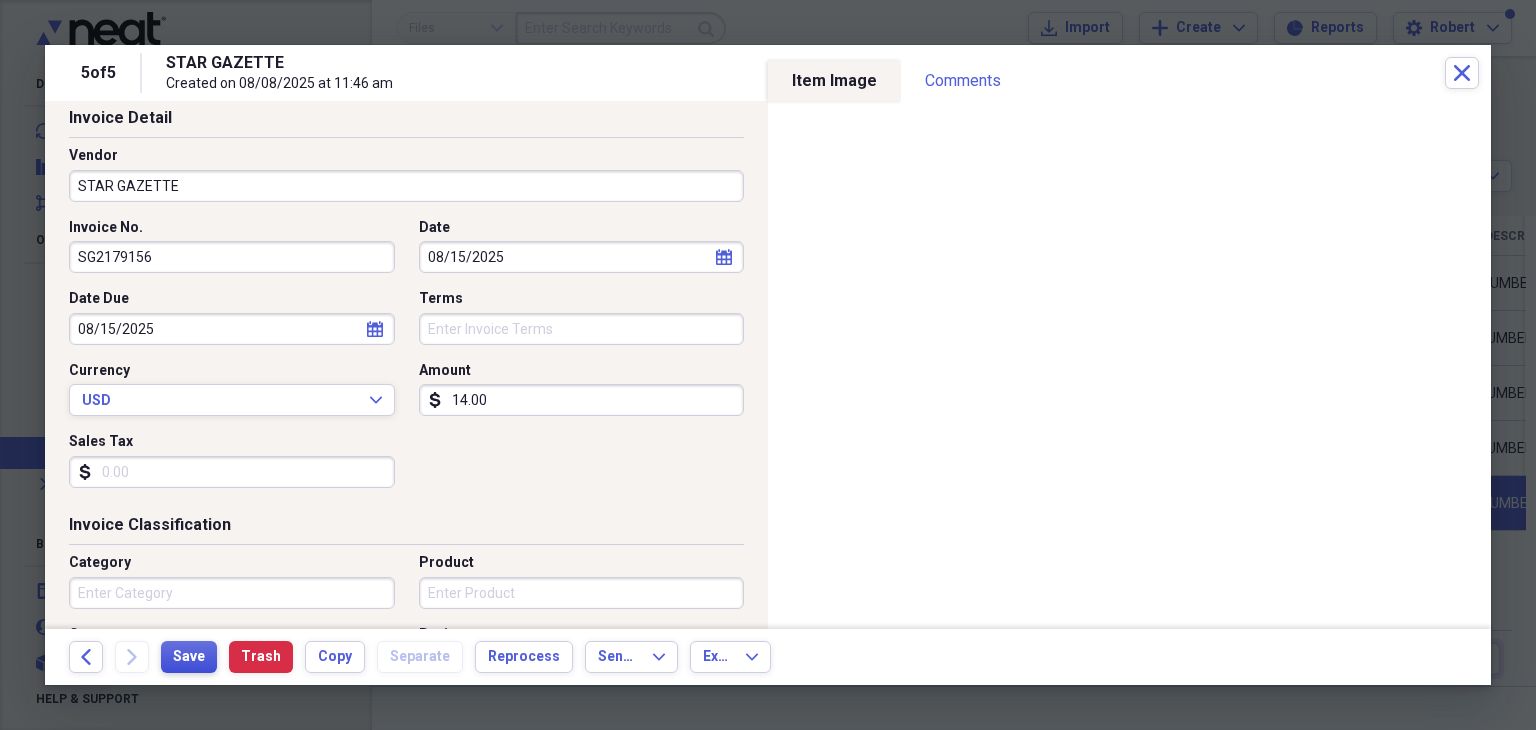 click on "Save" at bounding box center (189, 657) 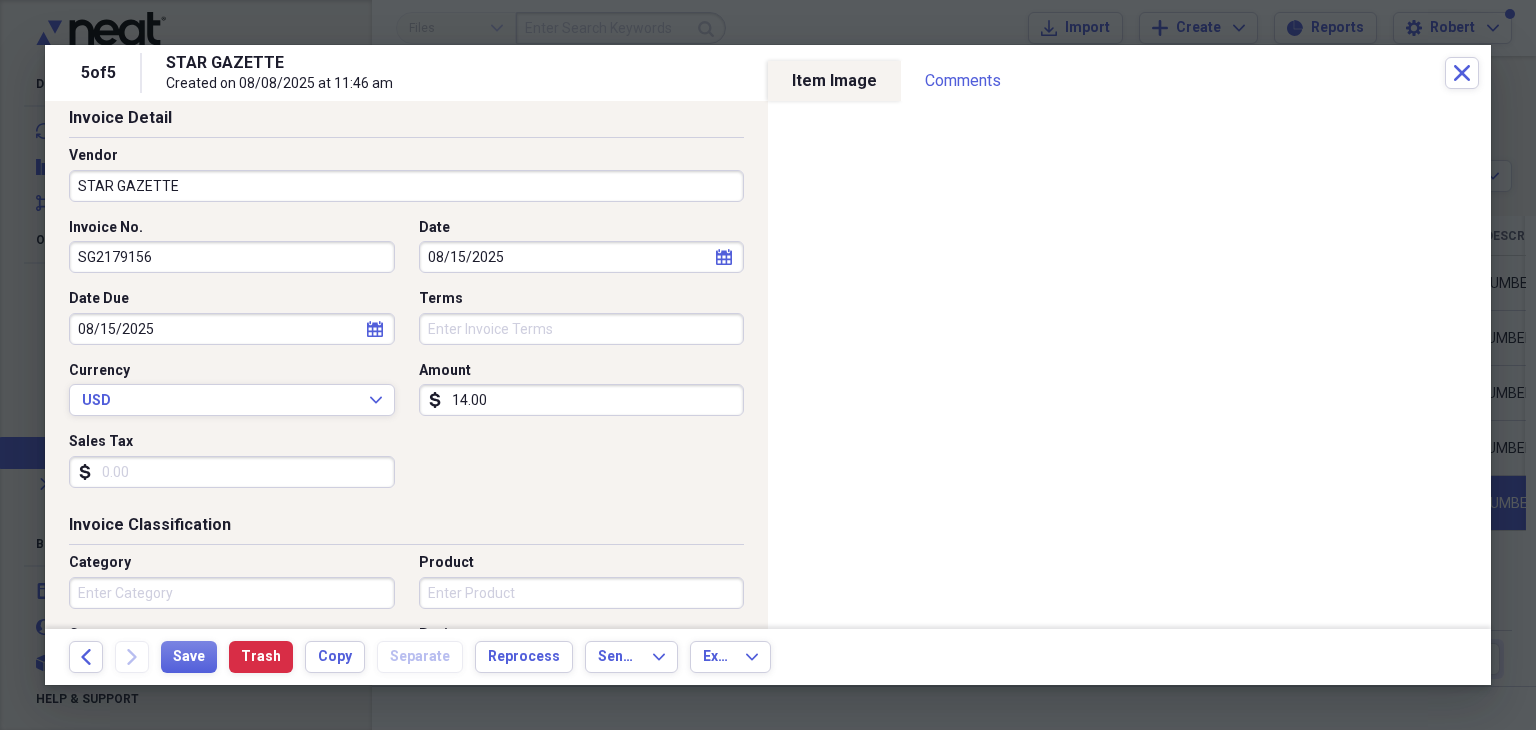 click on "Terms" at bounding box center (582, 329) 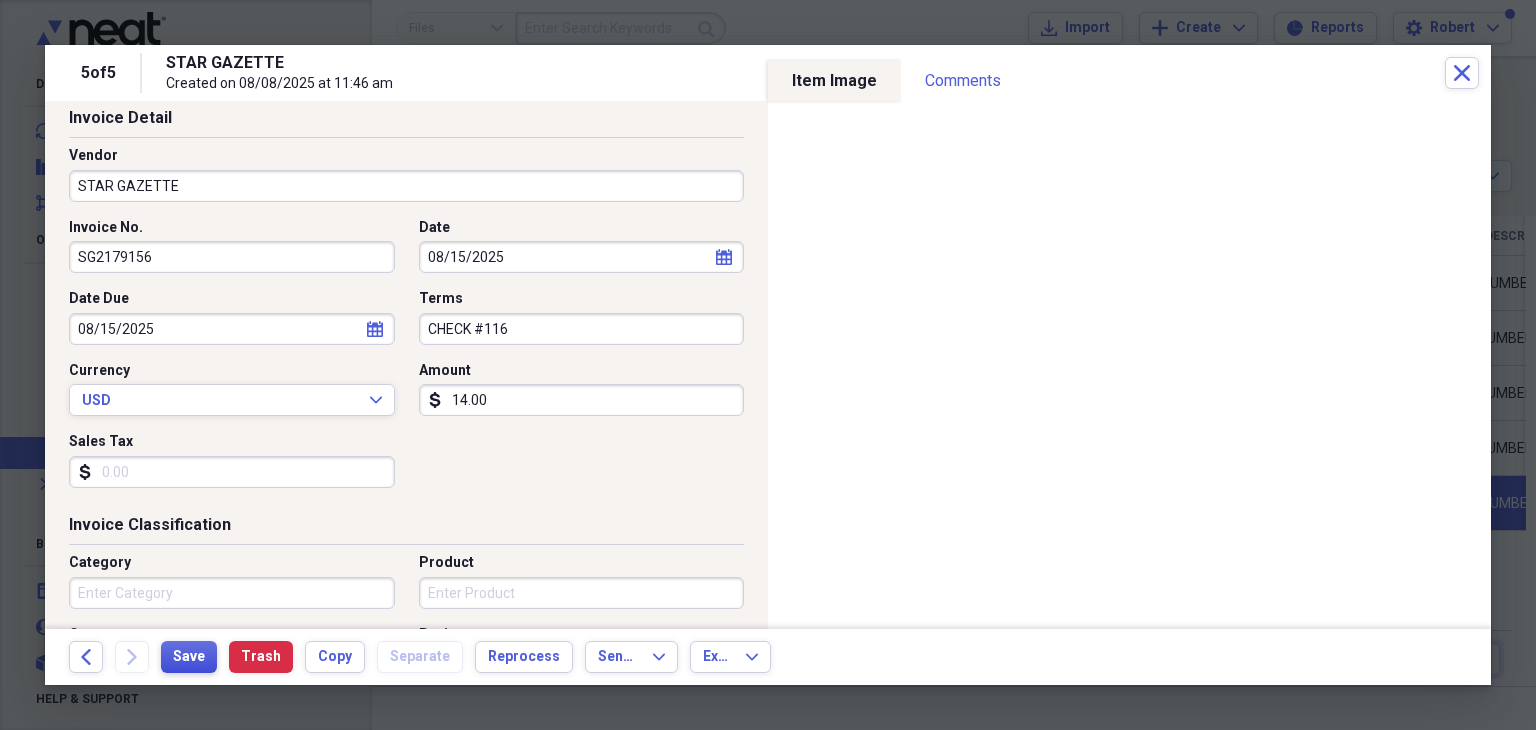 type on "CHECK #116" 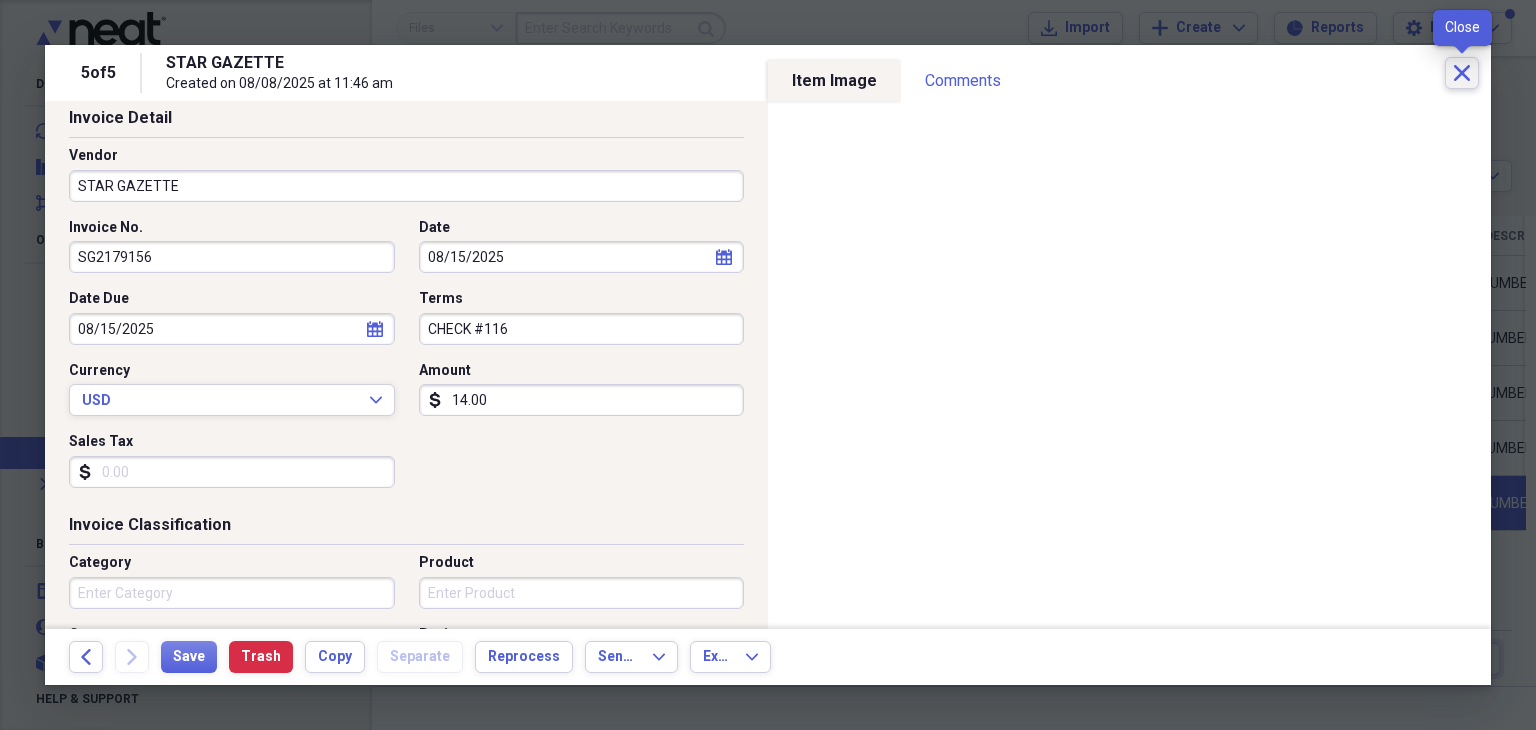 click on "Close" 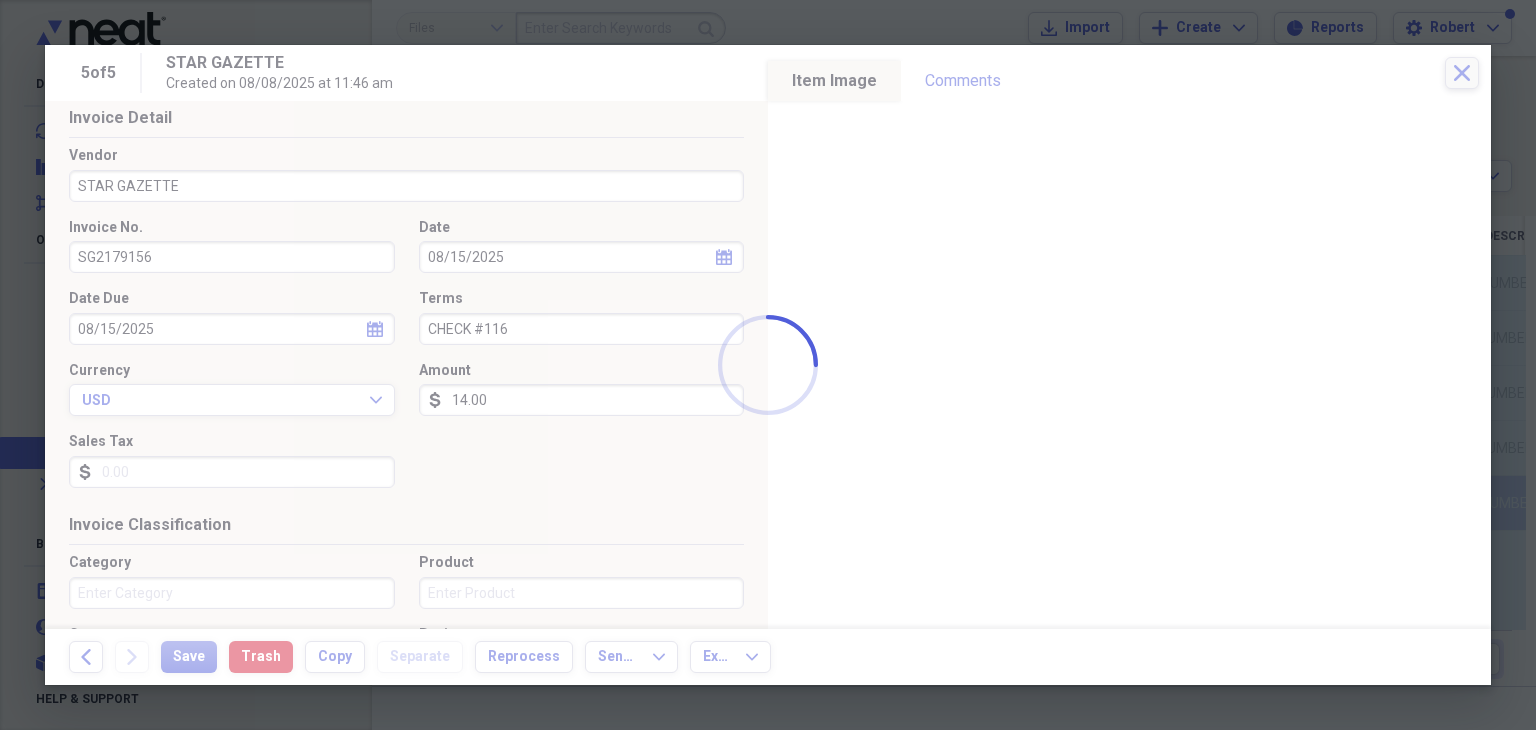 checkbox on "true" 